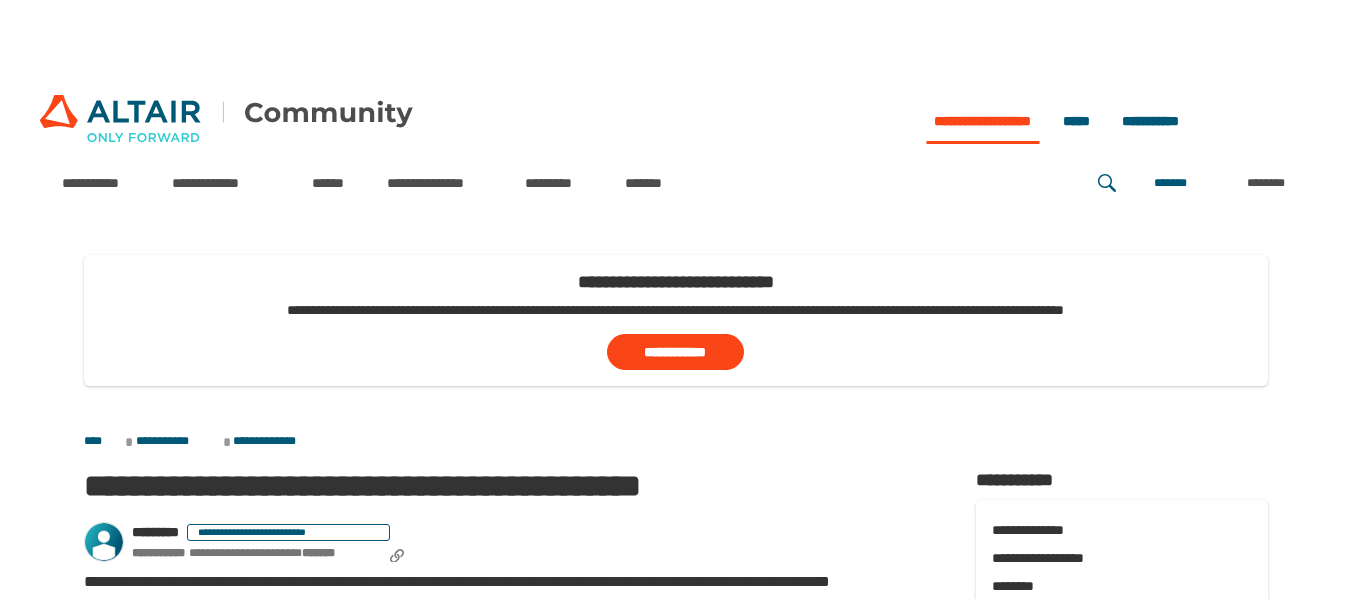 scroll, scrollTop: 0, scrollLeft: 0, axis: both 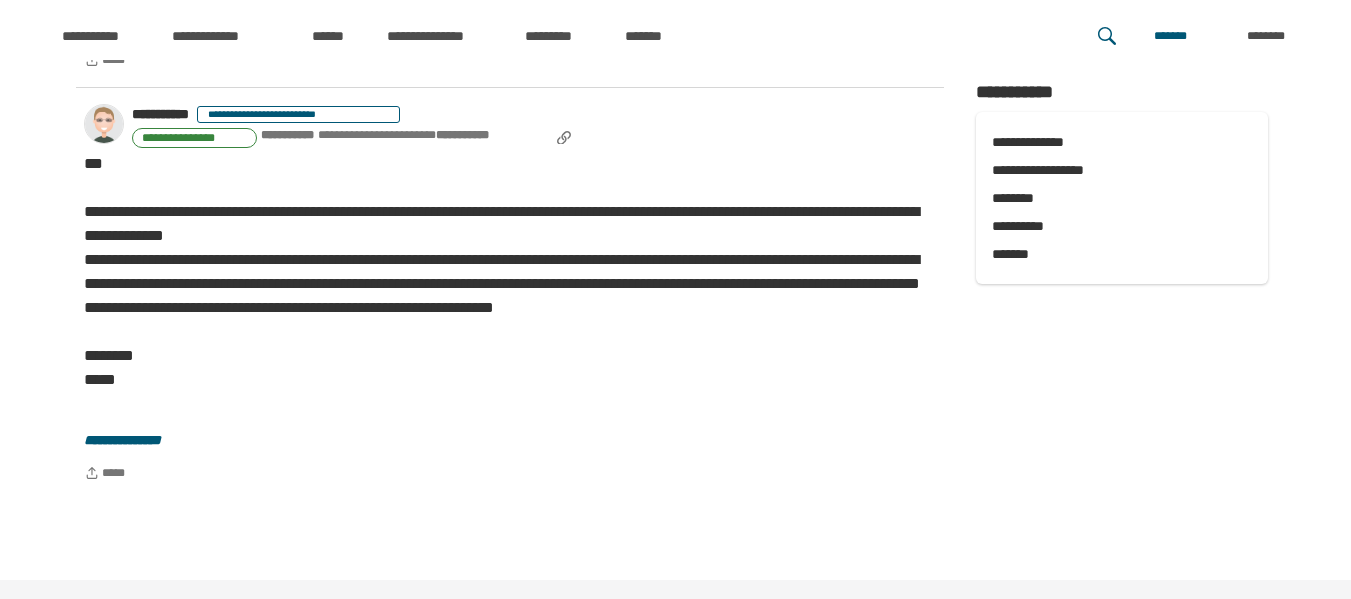 click on "**********" at bounding box center [510, 278] 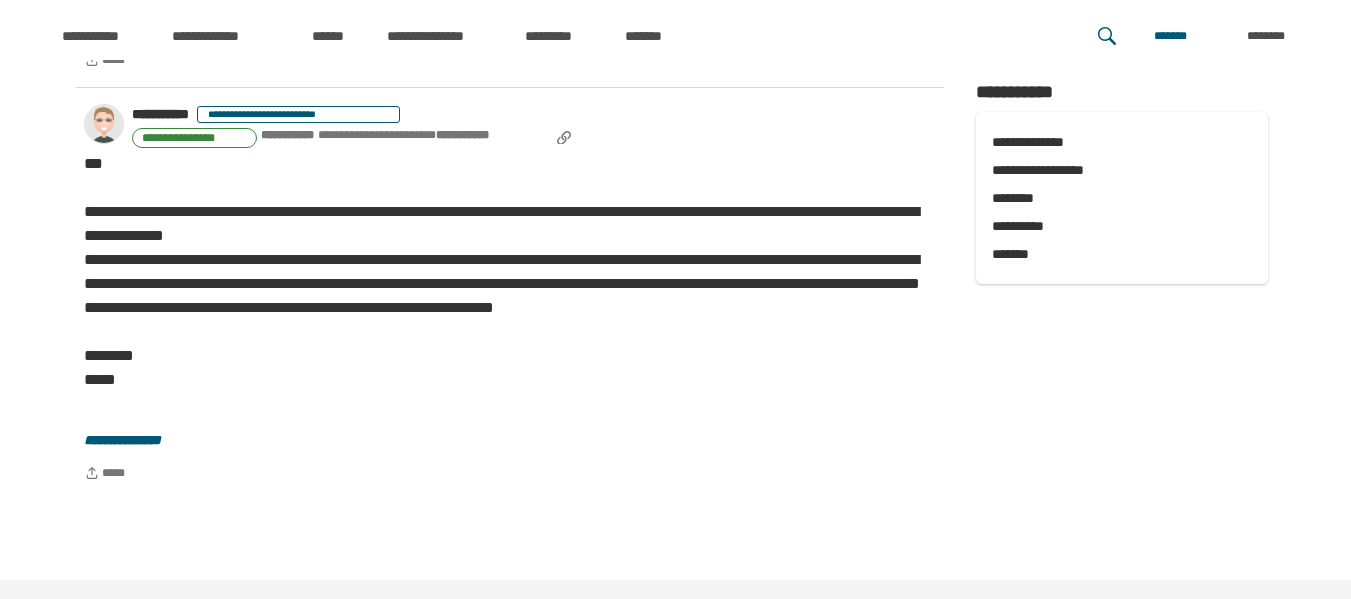 click on "**********" at bounding box center [510, 278] 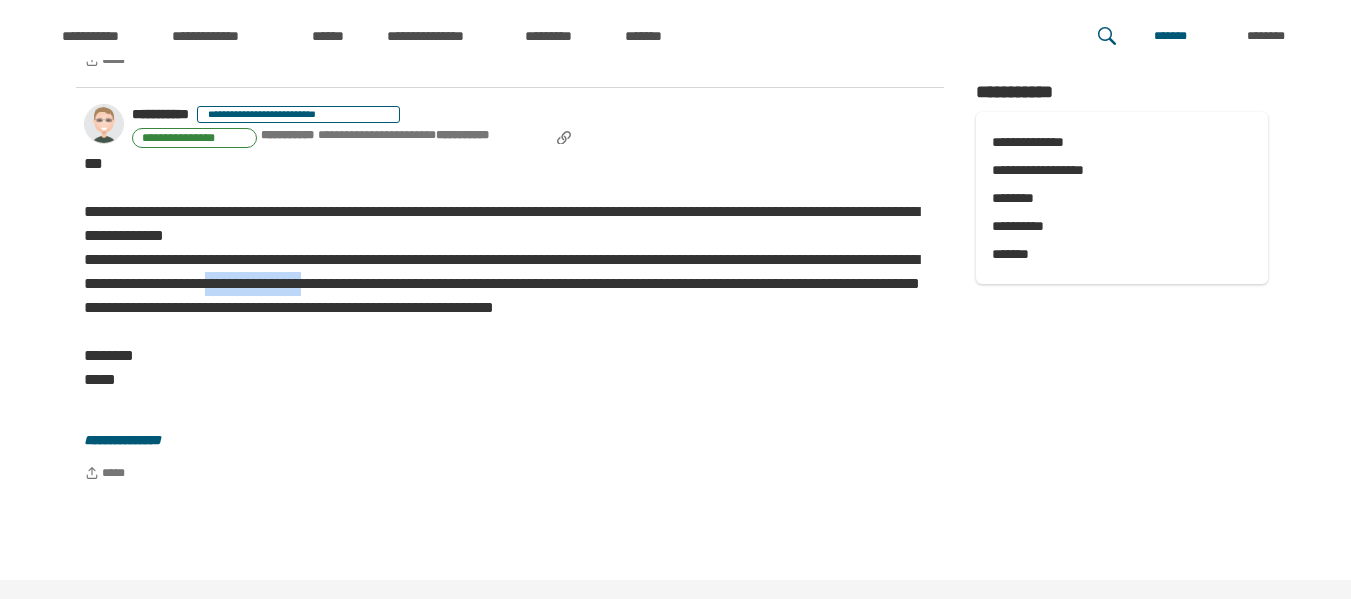 drag, startPoint x: 565, startPoint y: 289, endPoint x: 648, endPoint y: 284, distance: 83.15047 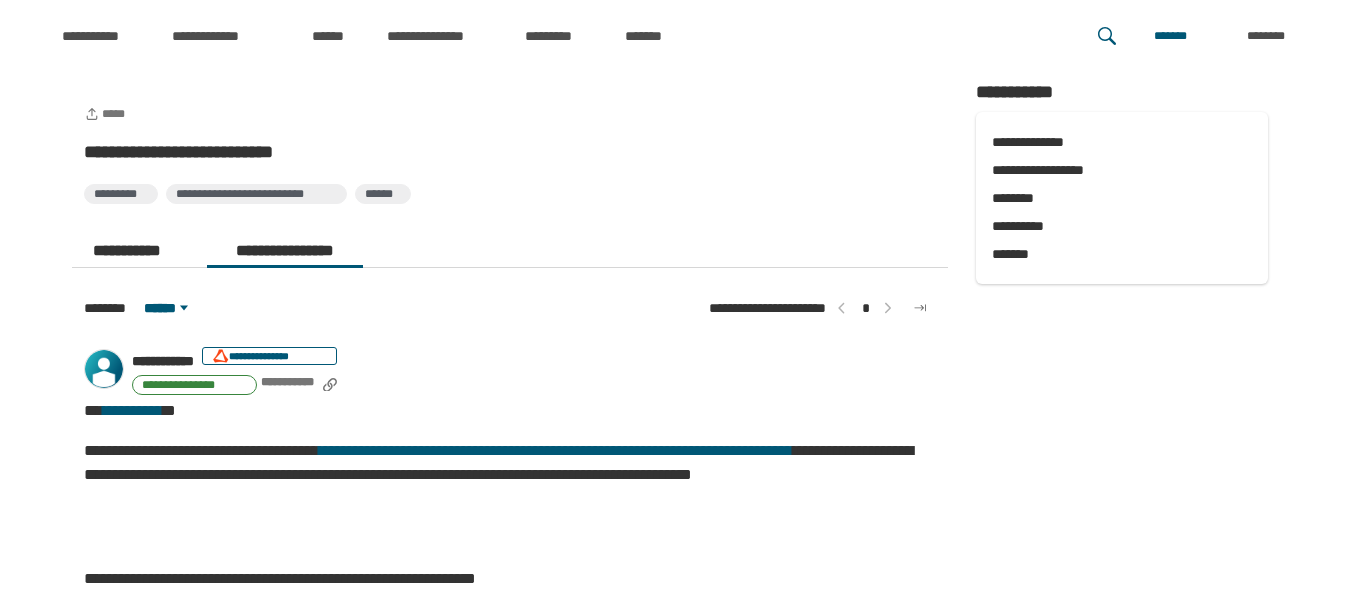scroll, scrollTop: 600, scrollLeft: 0, axis: vertical 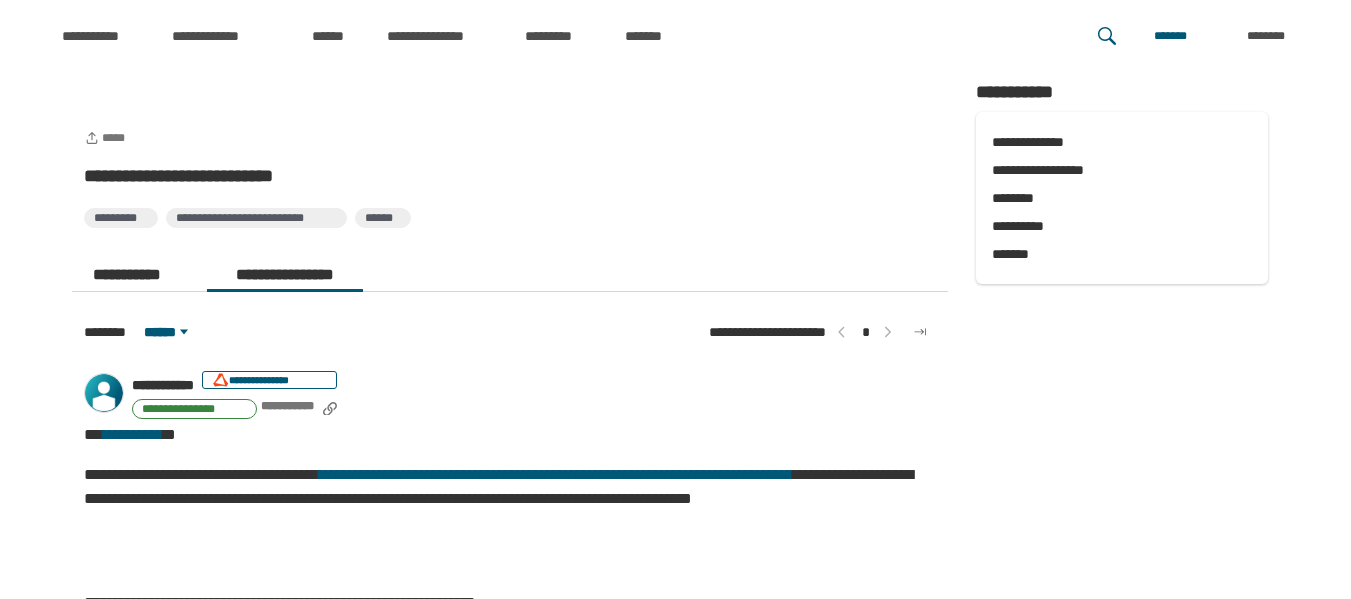 copy on "**********" 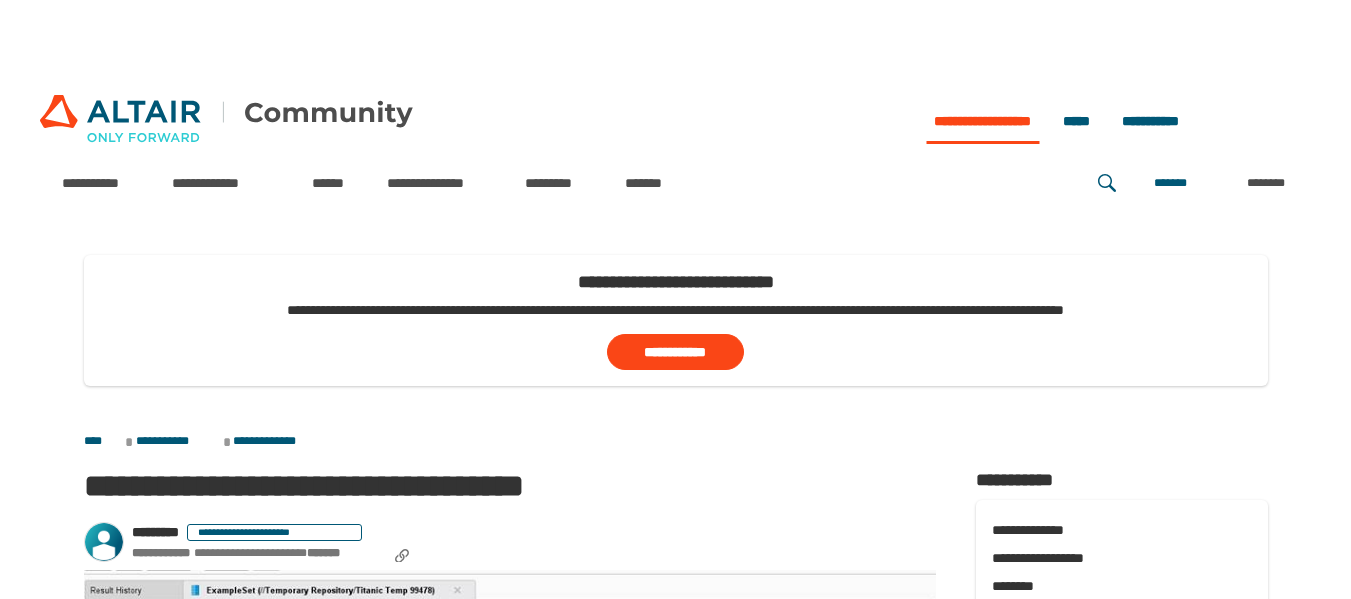scroll, scrollTop: 0, scrollLeft: 0, axis: both 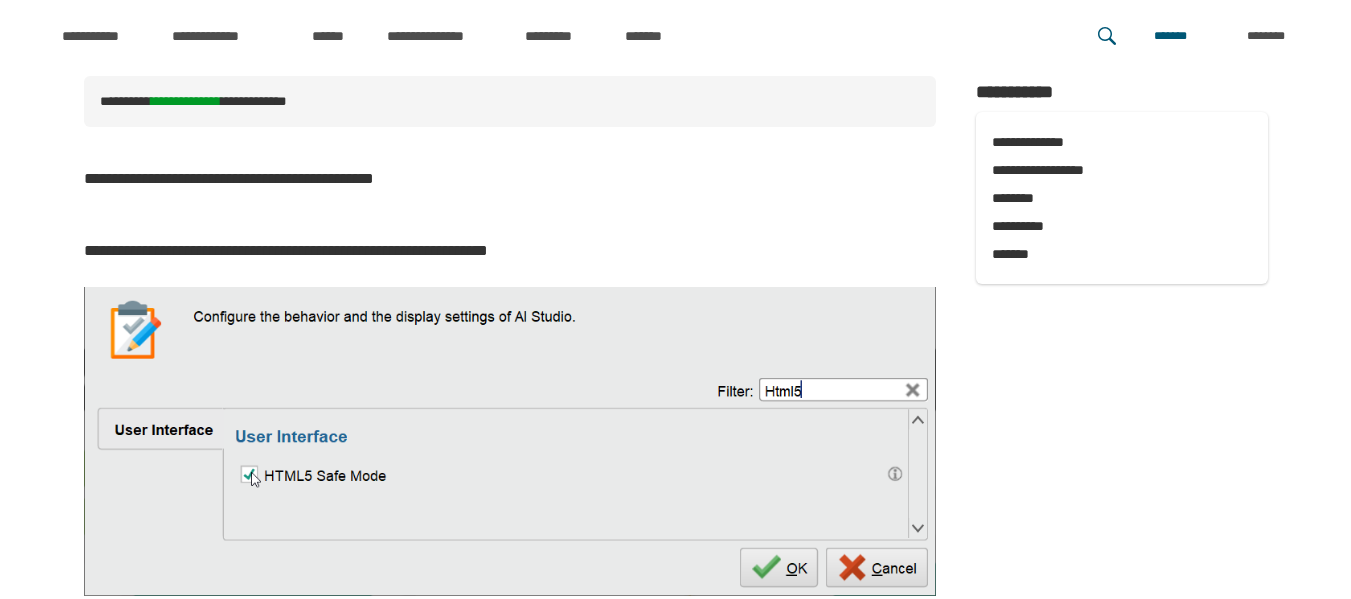 click on "**********" at bounding box center (510, 257) 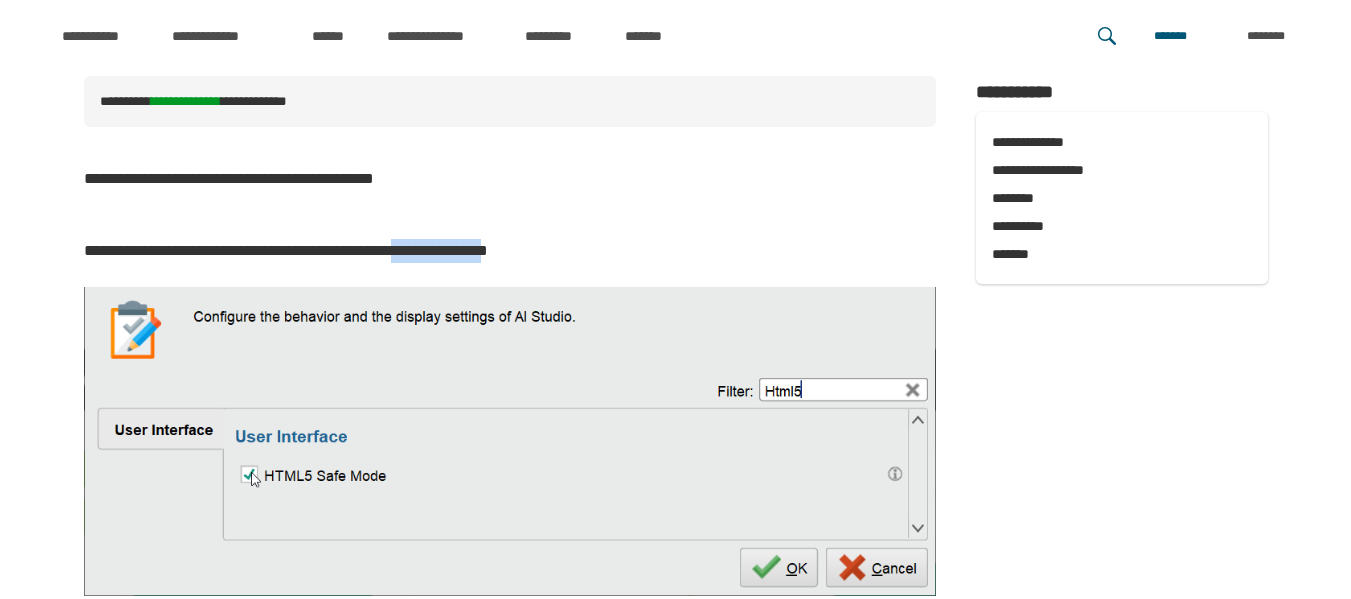 drag, startPoint x: 595, startPoint y: 243, endPoint x: 510, endPoint y: 241, distance: 85.02353 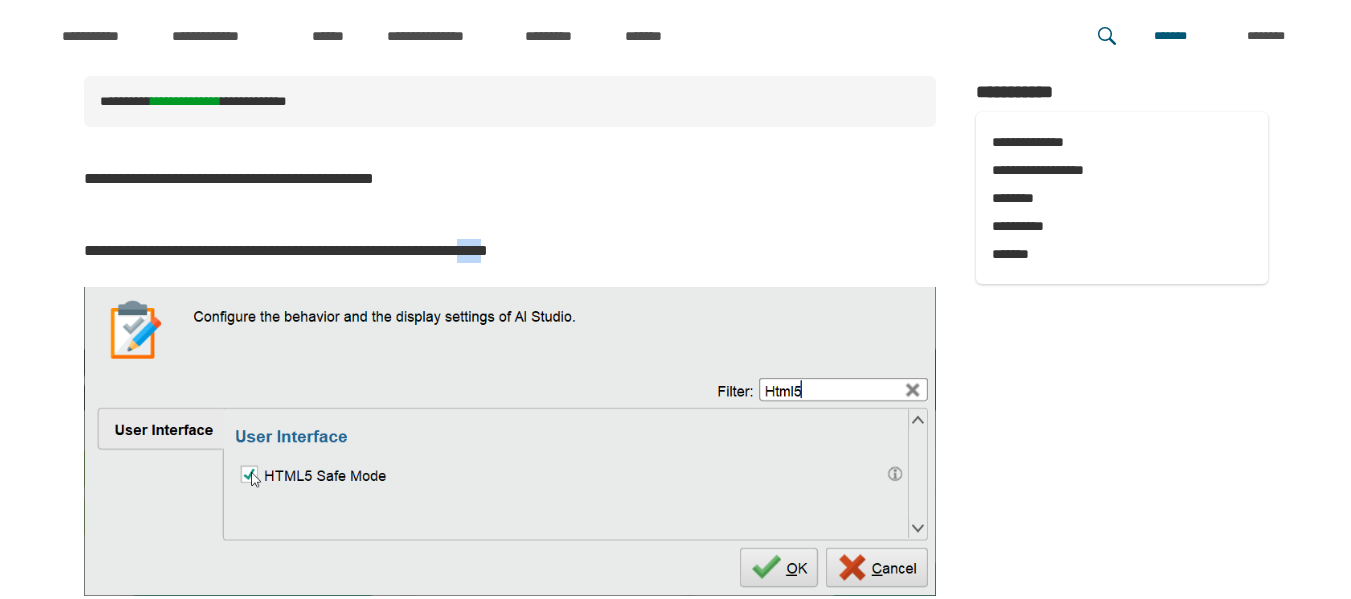 drag, startPoint x: 502, startPoint y: 243, endPoint x: 596, endPoint y: 240, distance: 94.04786 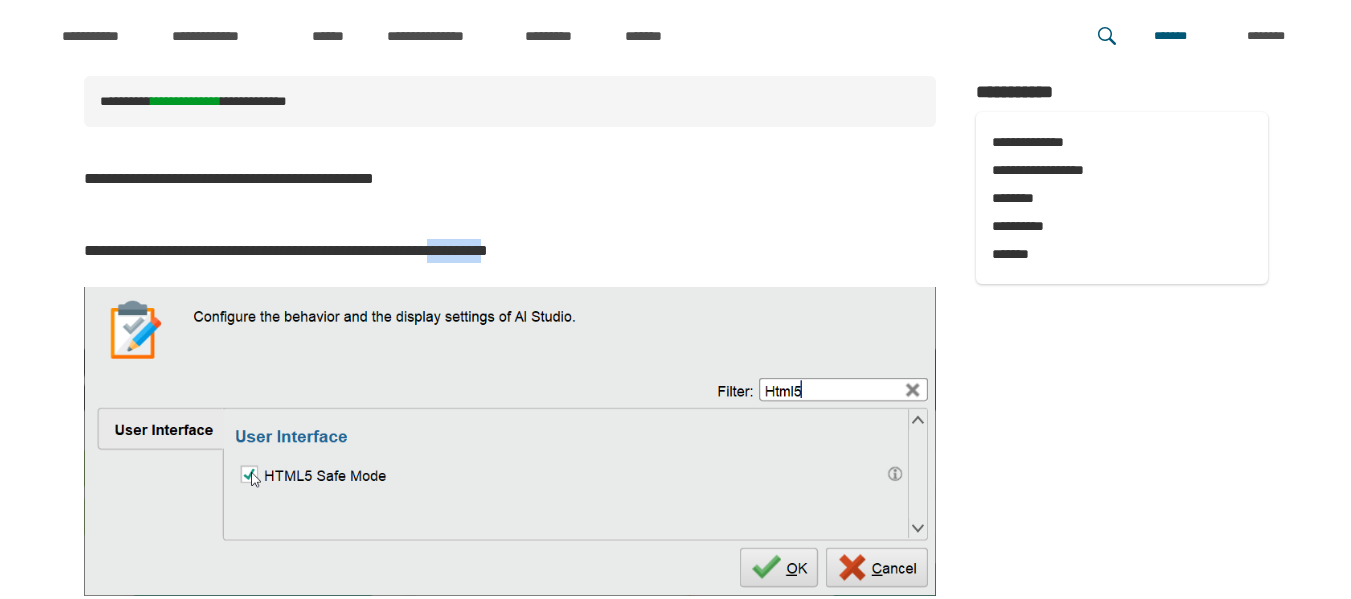 drag, startPoint x: 596, startPoint y: 240, endPoint x: 518, endPoint y: 240, distance: 78 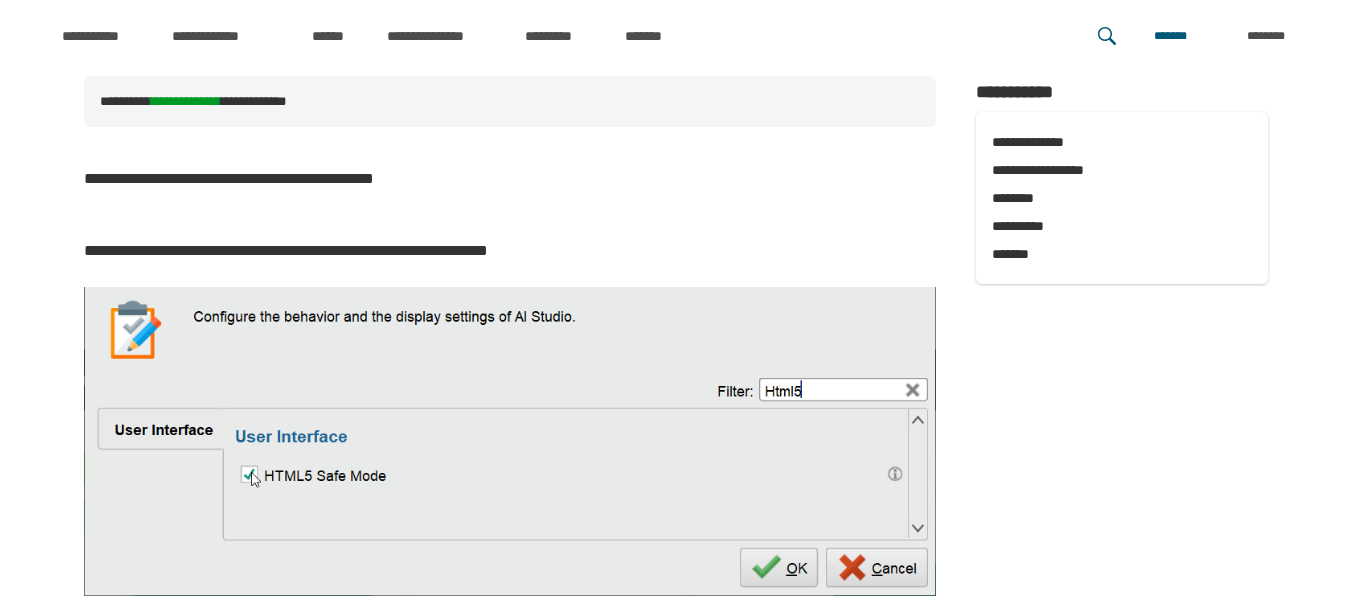 click on "**********" at bounding box center (510, 257) 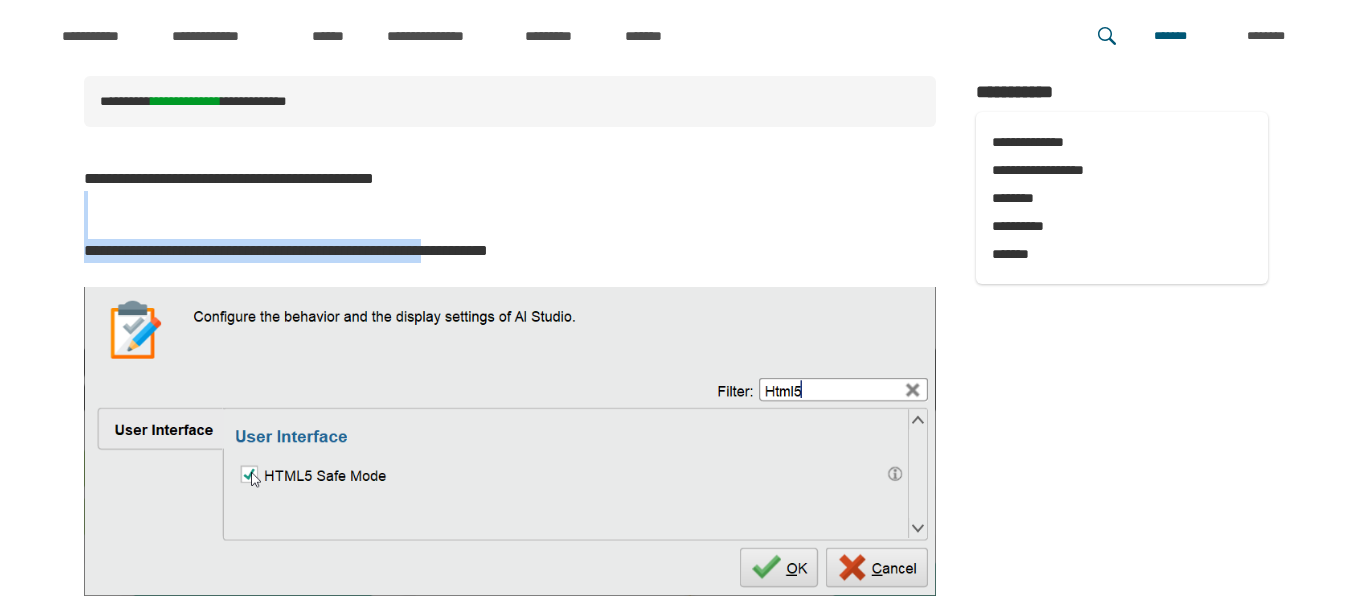 drag, startPoint x: 494, startPoint y: 240, endPoint x: 608, endPoint y: 236, distance: 114.07015 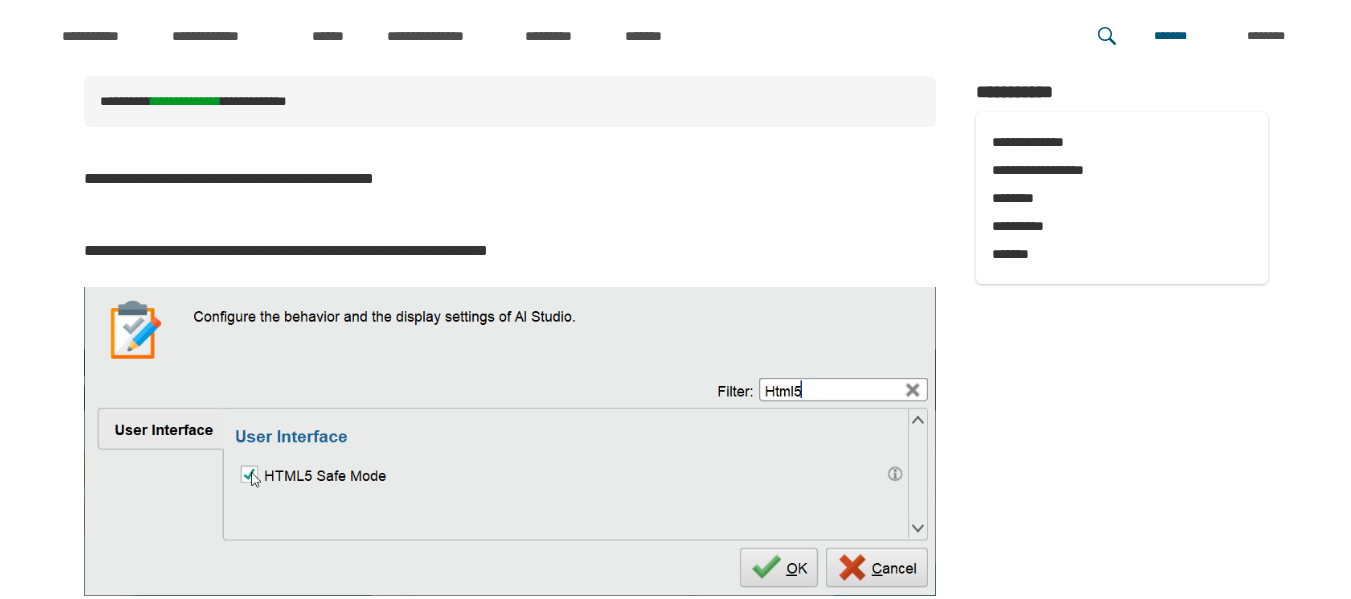 click on "**********" at bounding box center [510, 257] 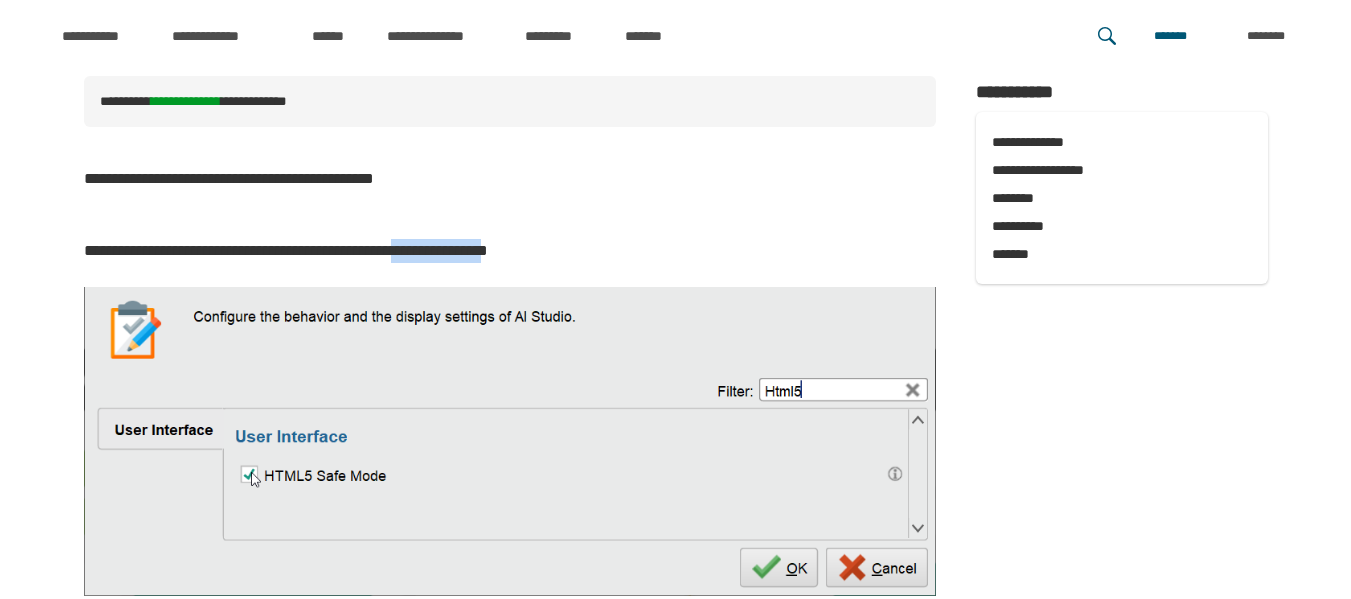 drag, startPoint x: 567, startPoint y: 245, endPoint x: 487, endPoint y: 245, distance: 80 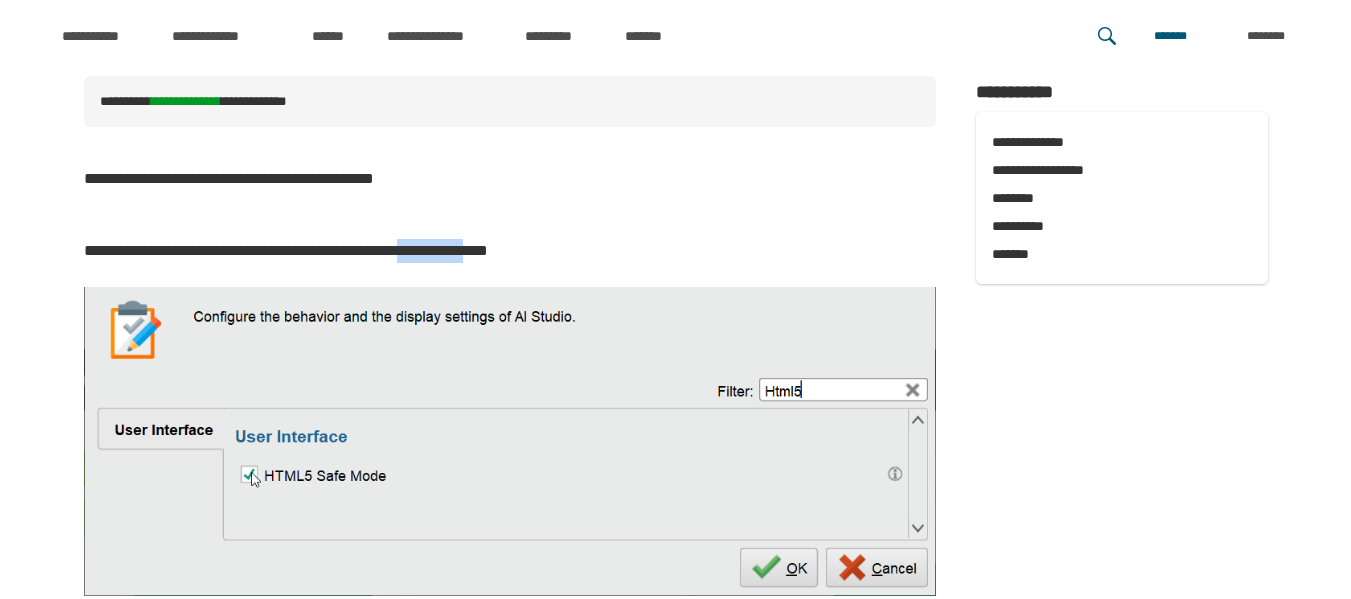 drag, startPoint x: 483, startPoint y: 246, endPoint x: 581, endPoint y: 244, distance: 98.02041 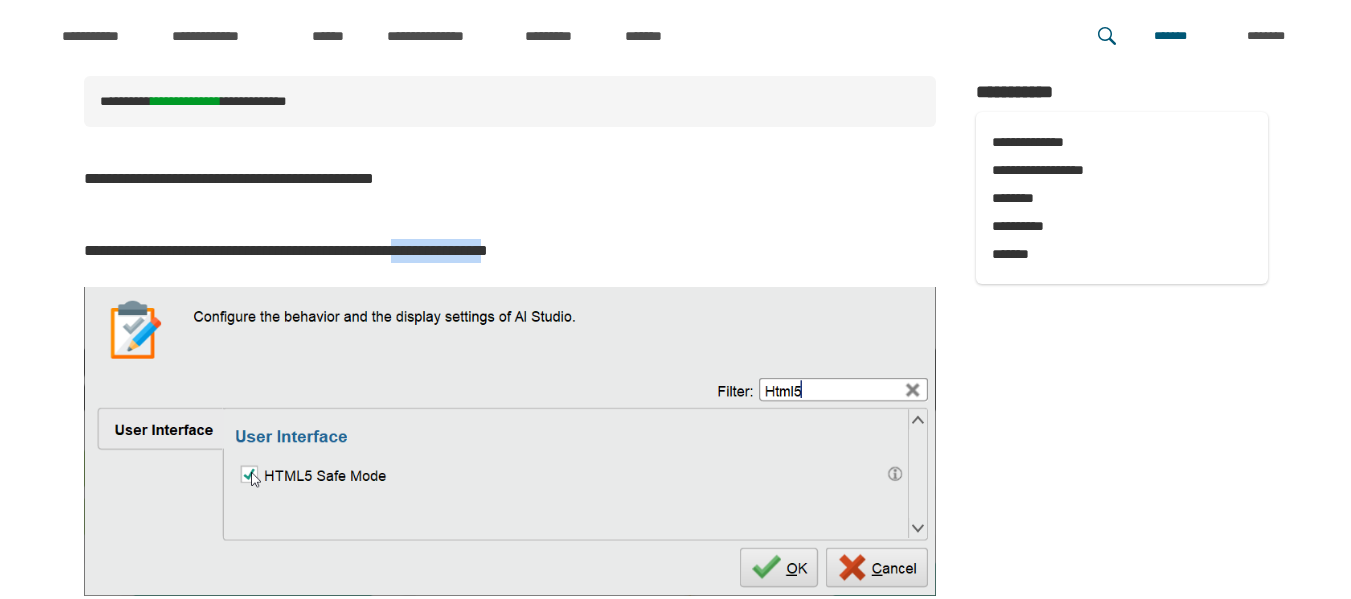 drag, startPoint x: 581, startPoint y: 244, endPoint x: 489, endPoint y: 244, distance: 92 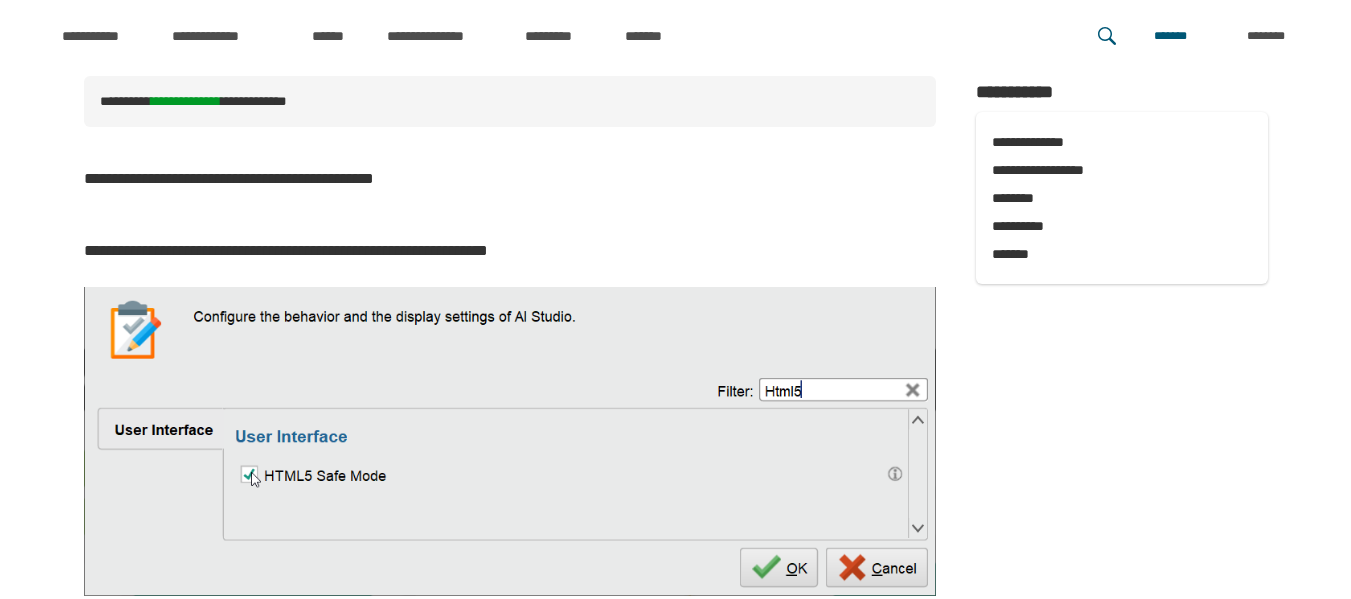 click on "**********" at bounding box center (510, 257) 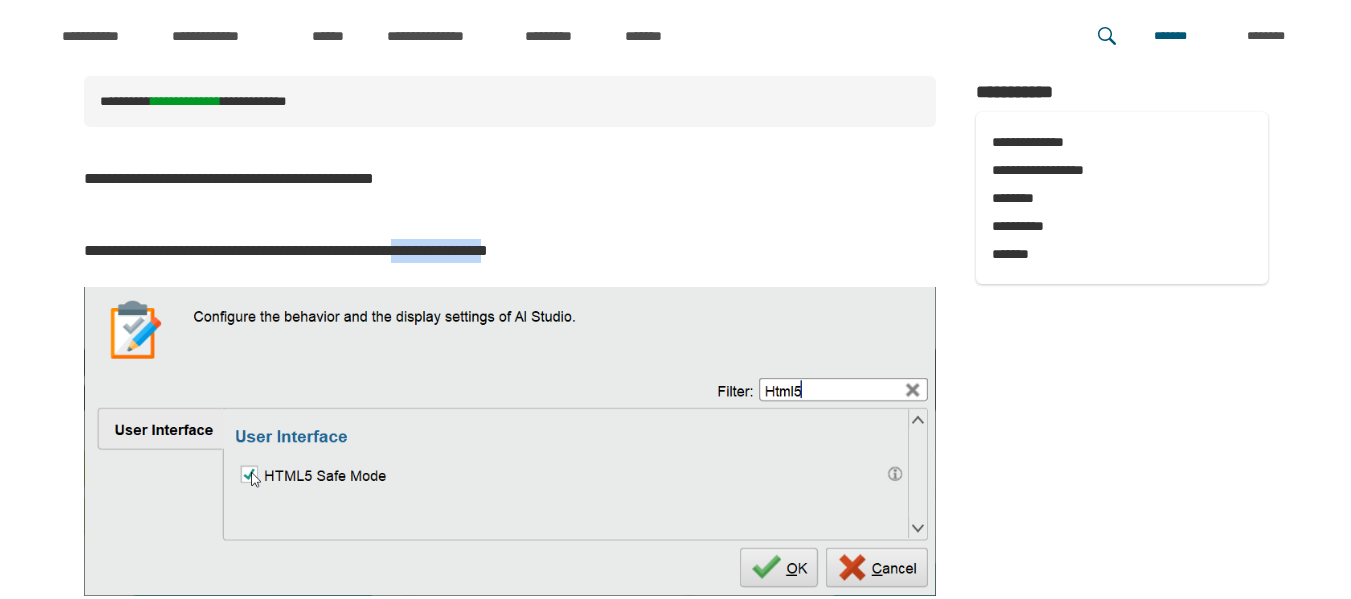 drag, startPoint x: 598, startPoint y: 247, endPoint x: 492, endPoint y: 242, distance: 106.11786 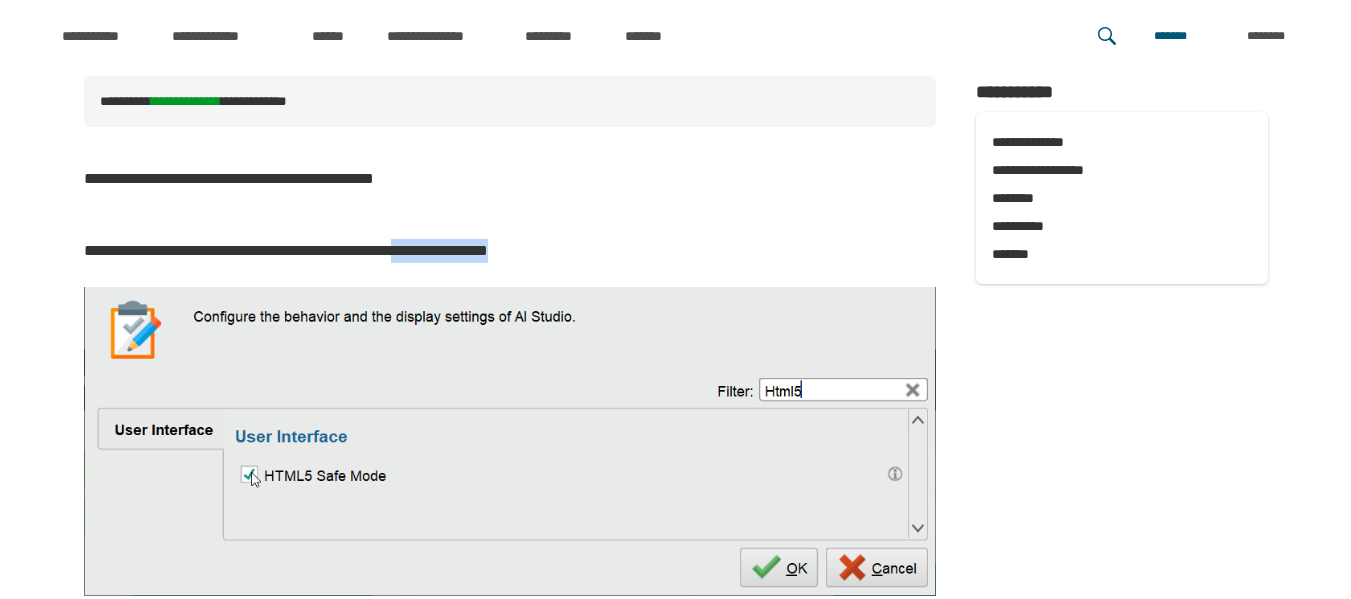 drag, startPoint x: 492, startPoint y: 242, endPoint x: 611, endPoint y: 257, distance: 119.94165 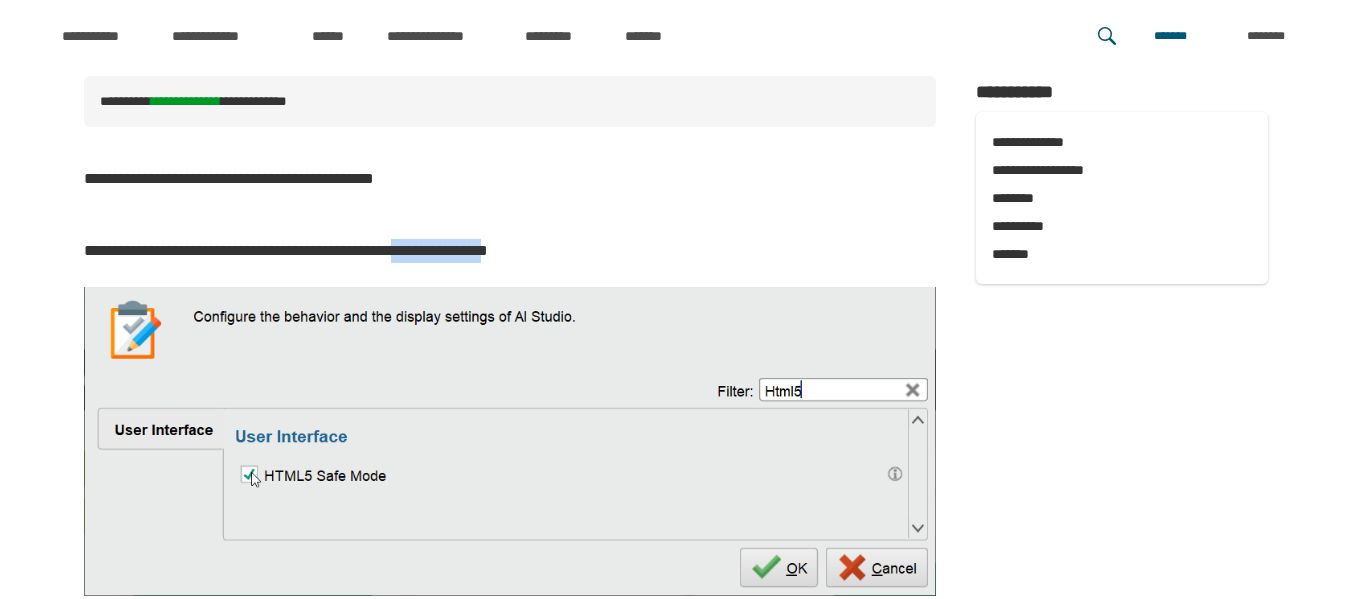 drag, startPoint x: 475, startPoint y: 257, endPoint x: 587, endPoint y: 257, distance: 112 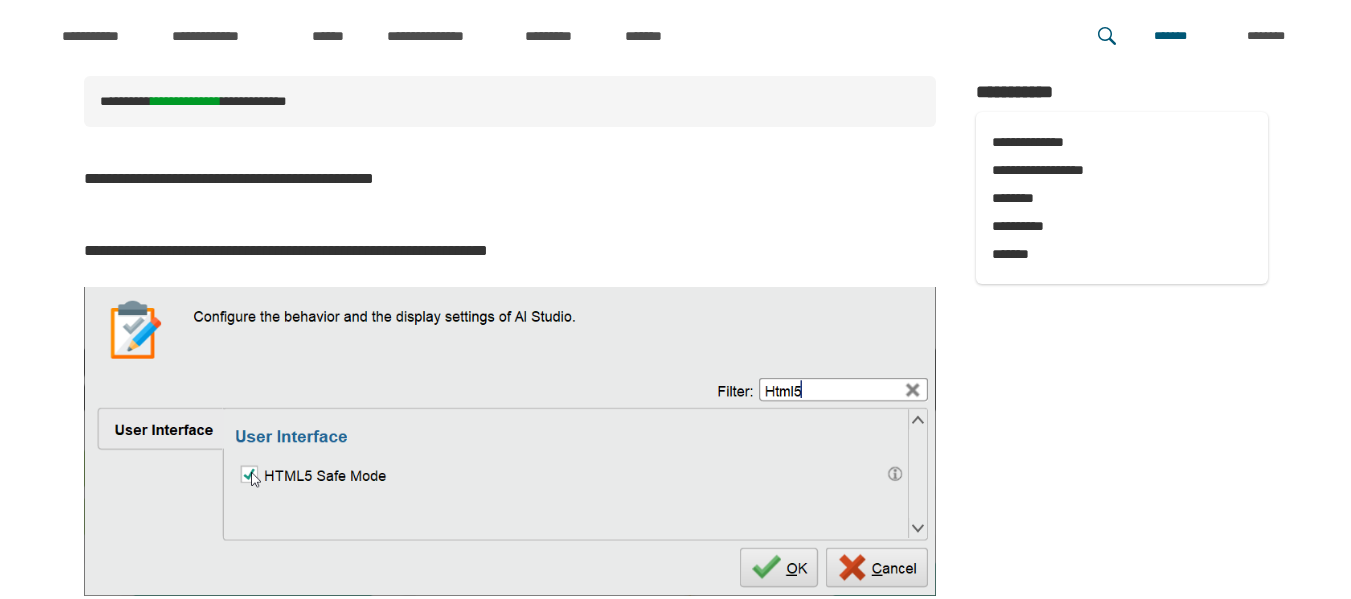 click on "**********" at bounding box center (510, 257) 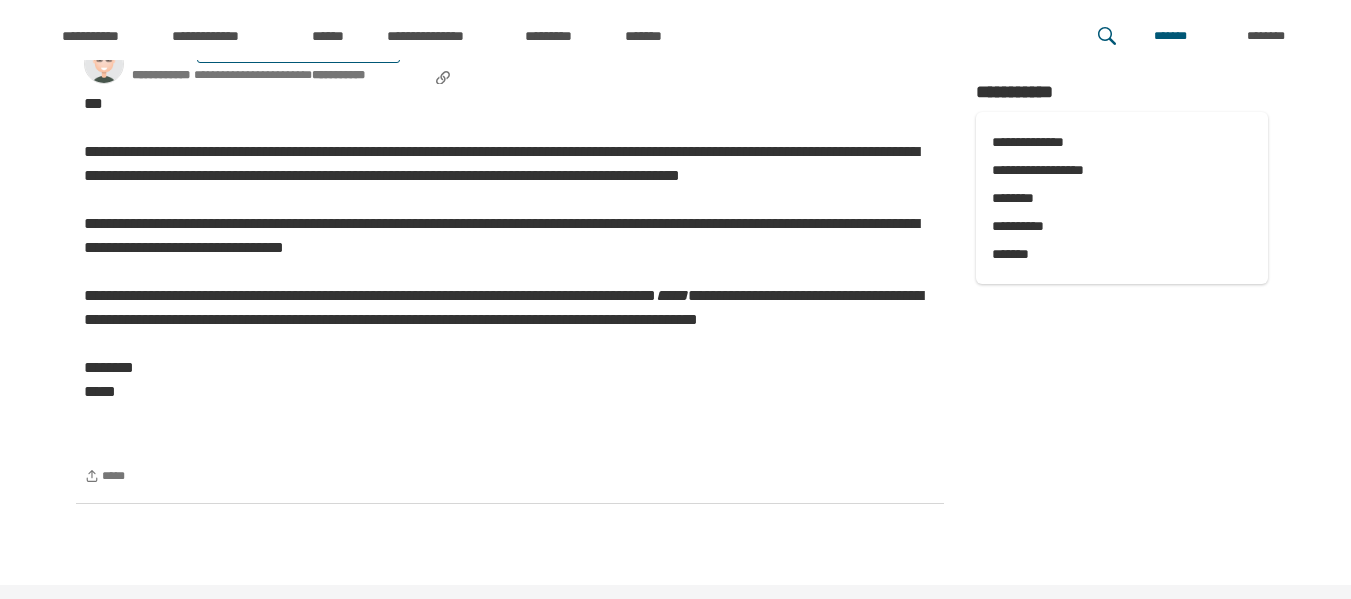 scroll, scrollTop: 17410, scrollLeft: 0, axis: vertical 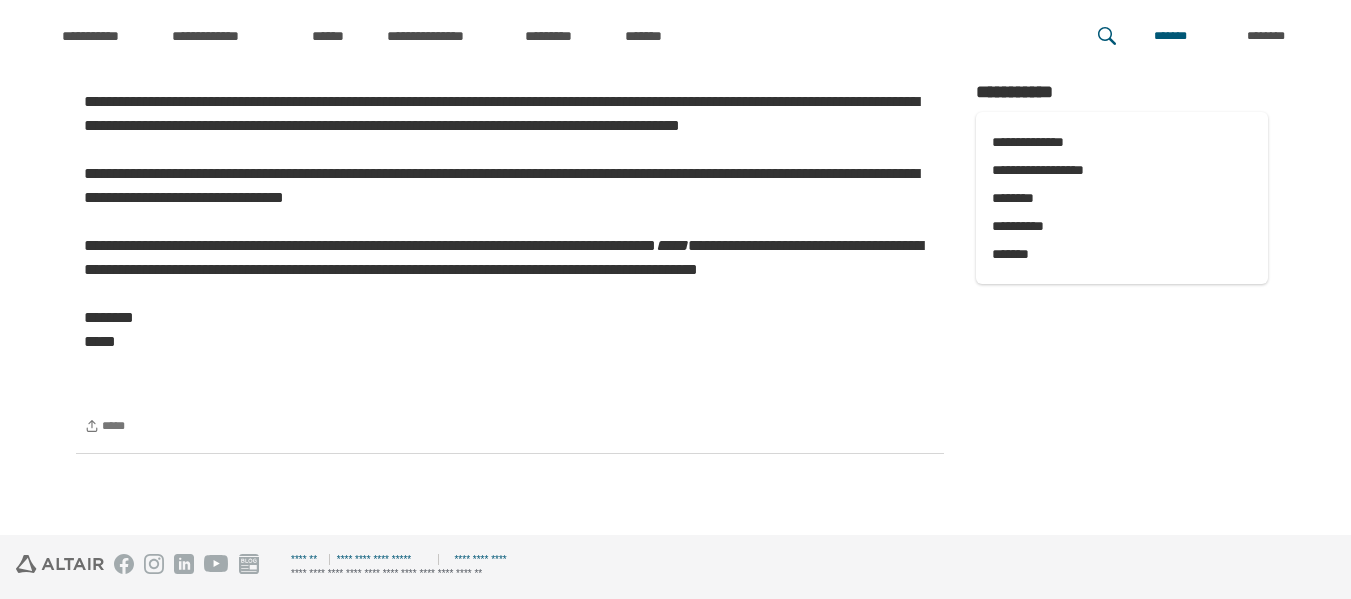 click on "**********" at bounding box center [510, 216] 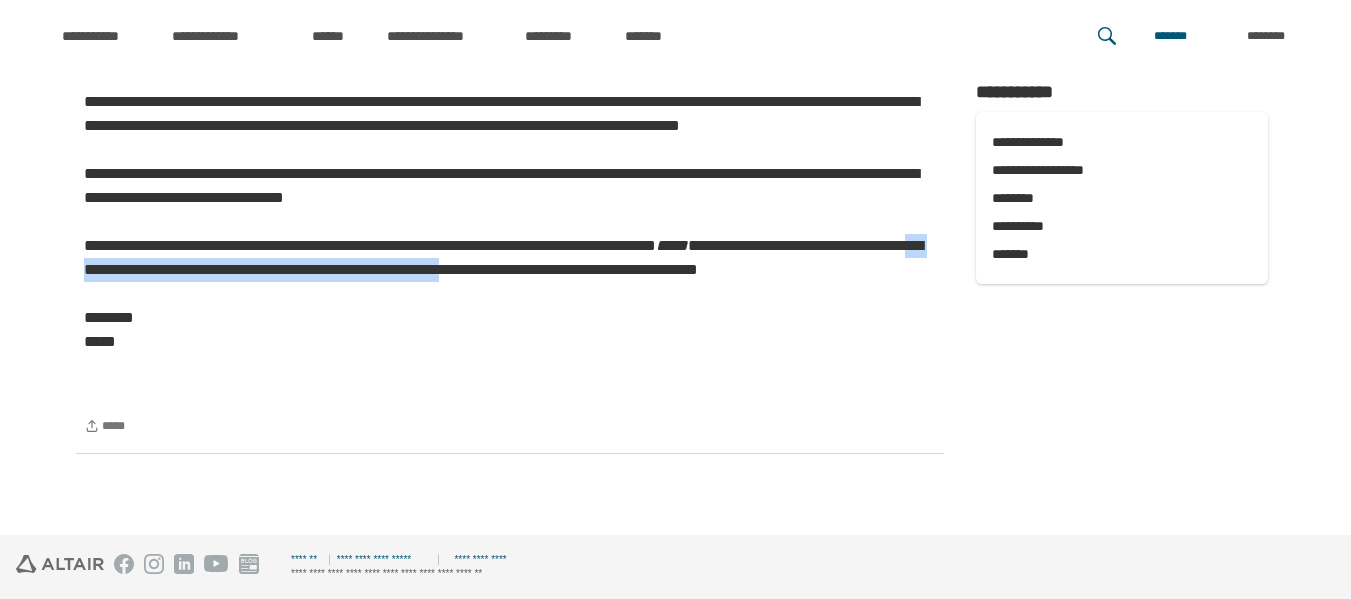 drag, startPoint x: 313, startPoint y: 291, endPoint x: 798, endPoint y: 291, distance: 485 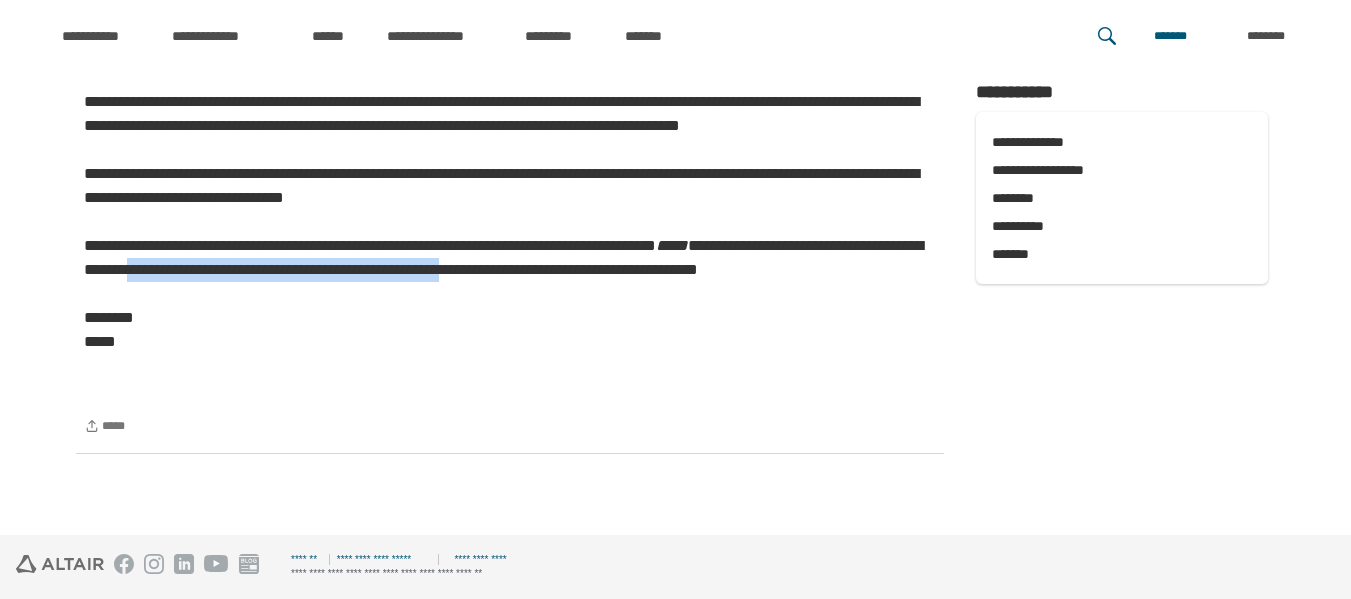 drag, startPoint x: 798, startPoint y: 291, endPoint x: 550, endPoint y: 425, distance: 281.8865 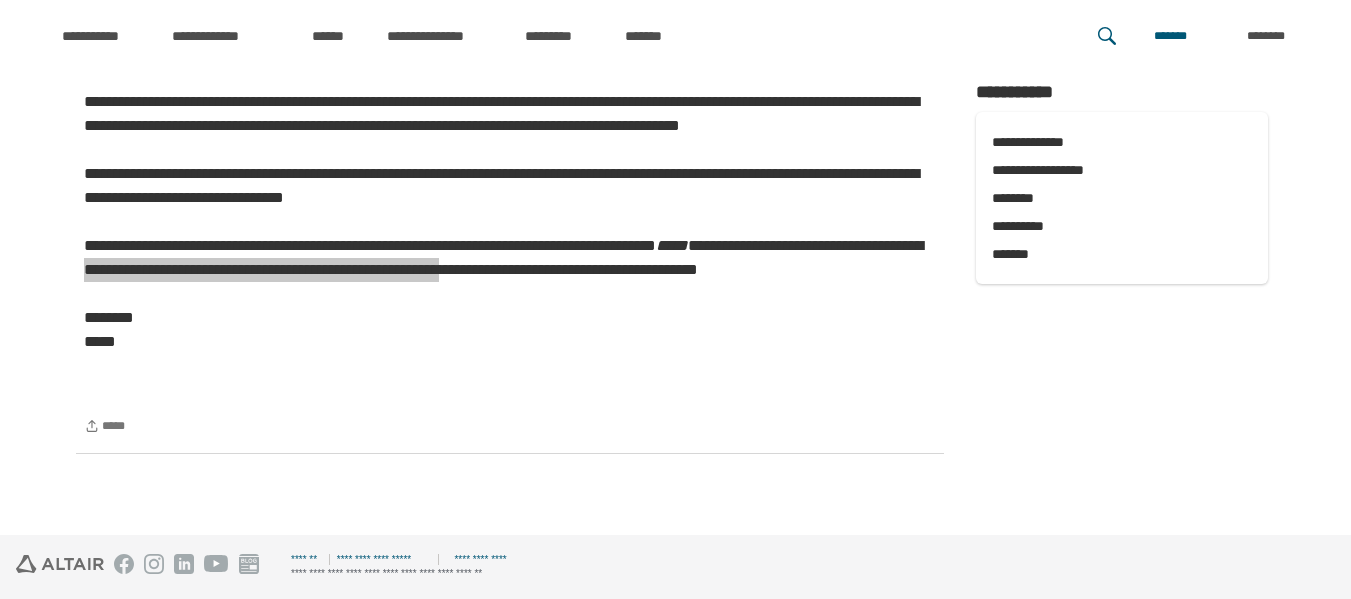 click on "**********" at bounding box center [510, 216] 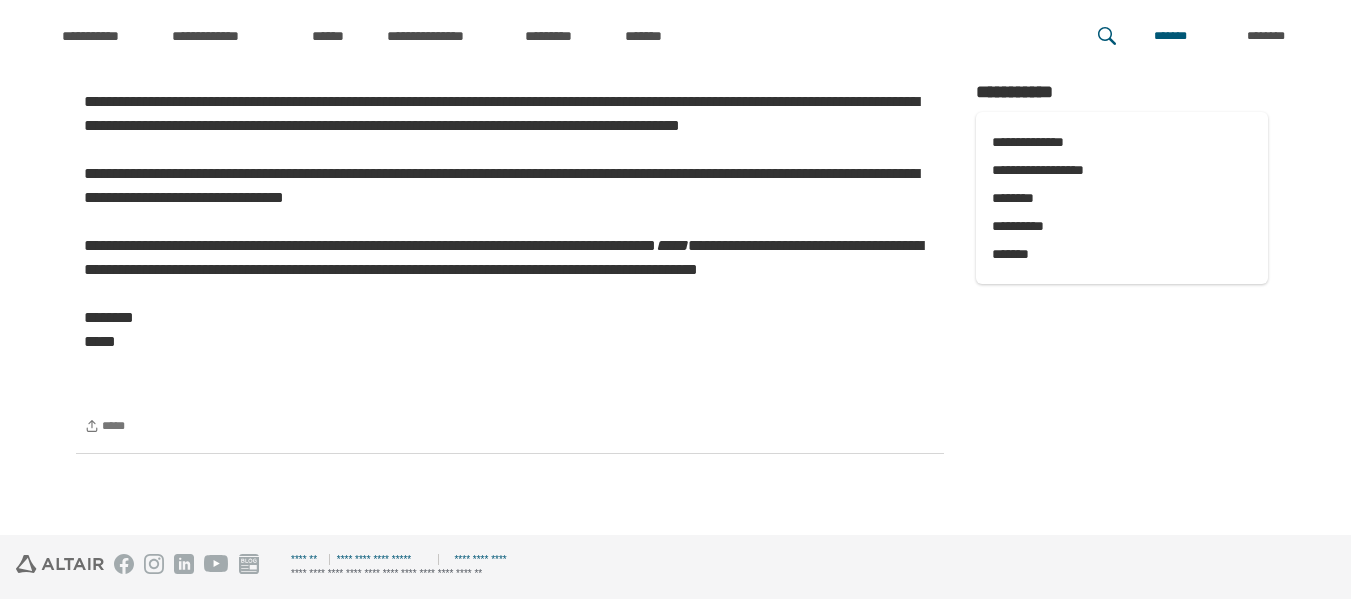 drag, startPoint x: 609, startPoint y: 212, endPoint x: 551, endPoint y: 198, distance: 59.665737 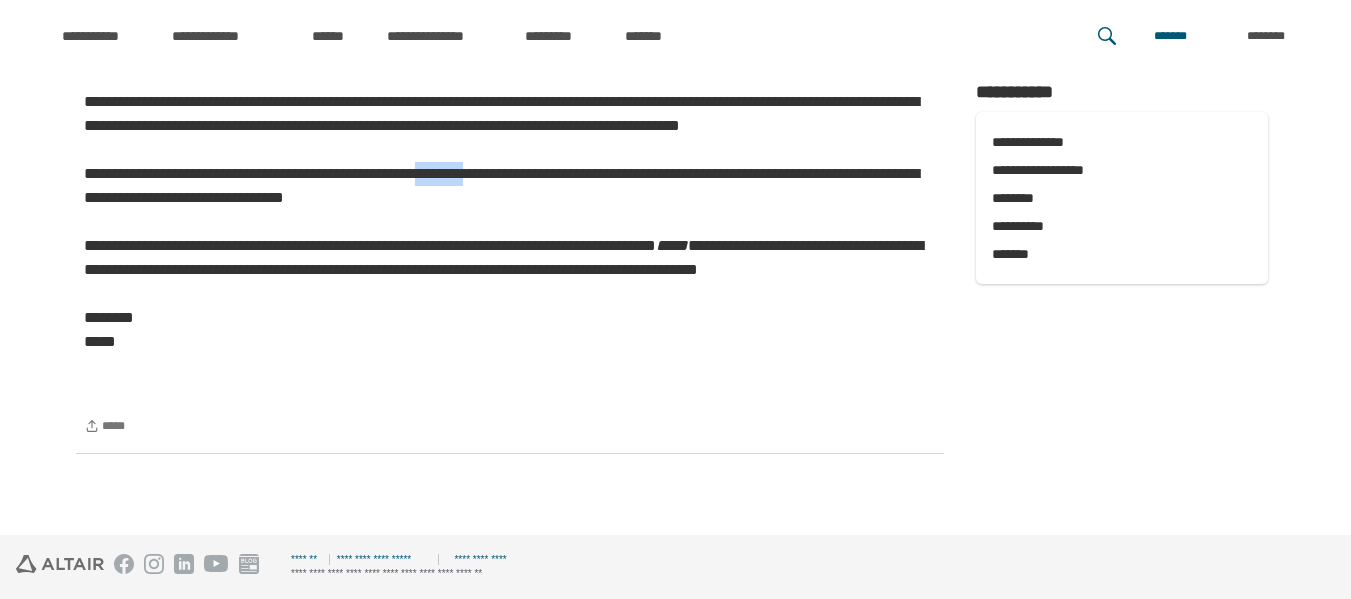 click on "**********" at bounding box center (510, 216) 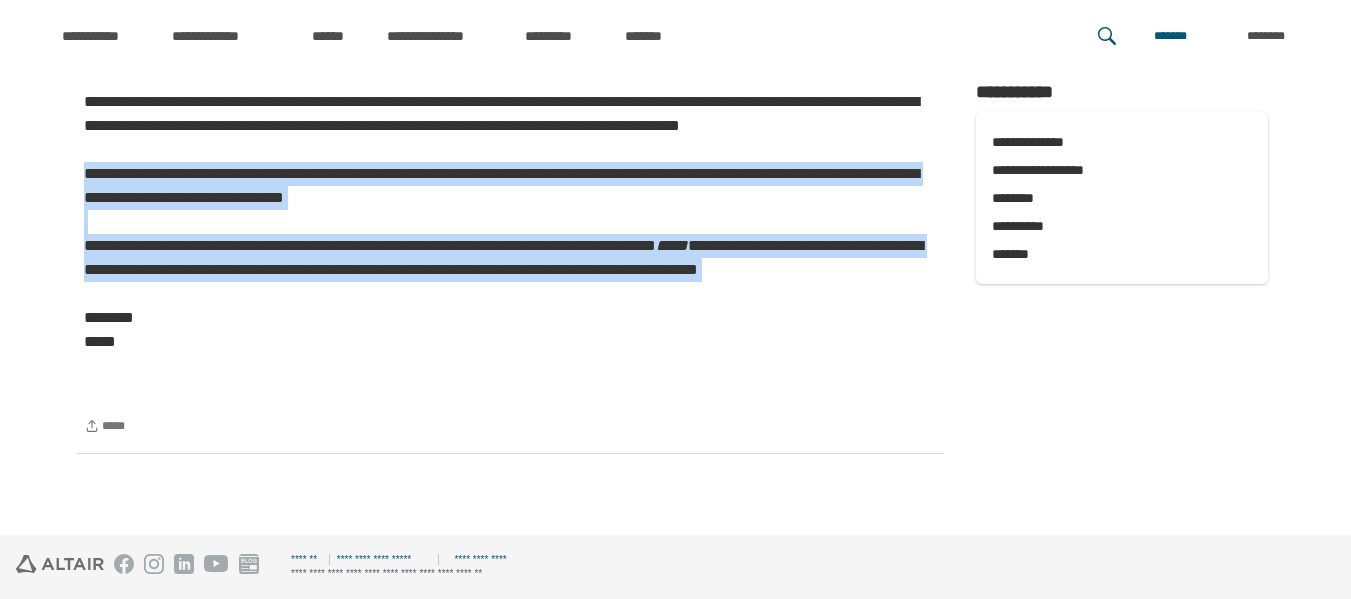 drag, startPoint x: 551, startPoint y: 198, endPoint x: 595, endPoint y: 310, distance: 120.33287 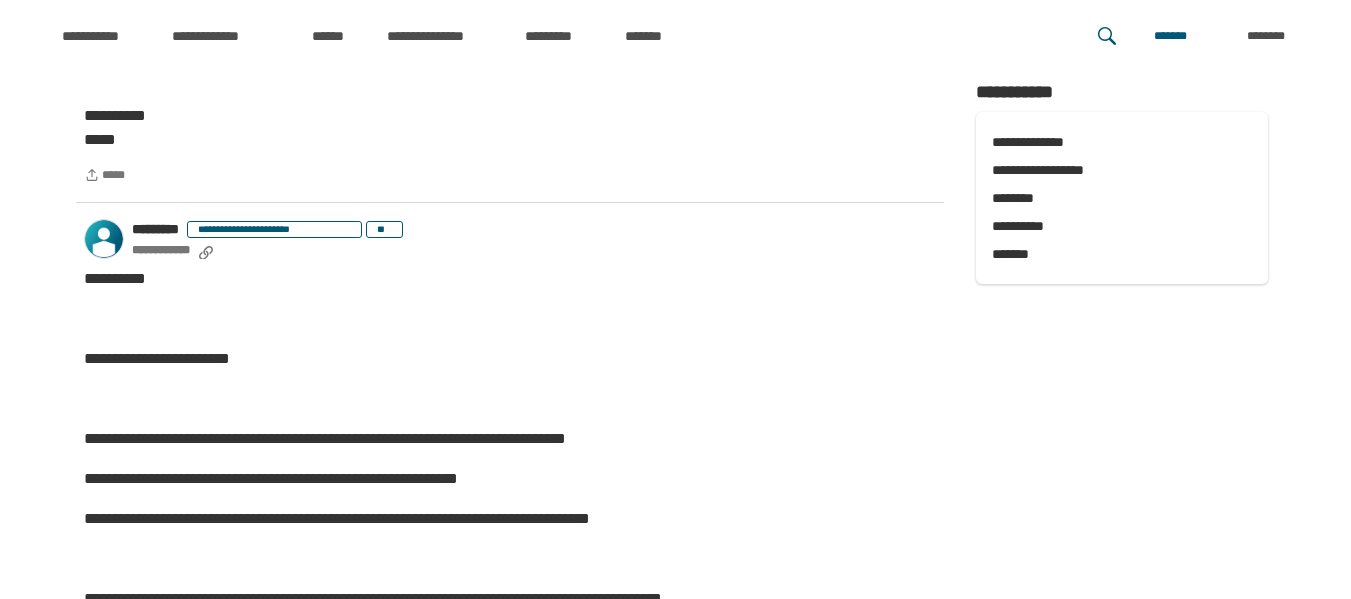 scroll, scrollTop: 16109, scrollLeft: 0, axis: vertical 